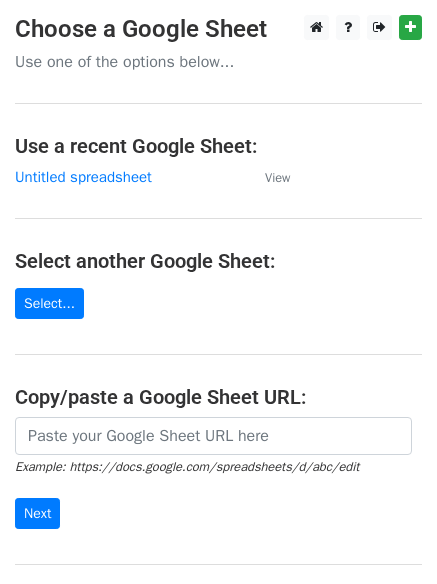 scroll, scrollTop: 0, scrollLeft: 0, axis: both 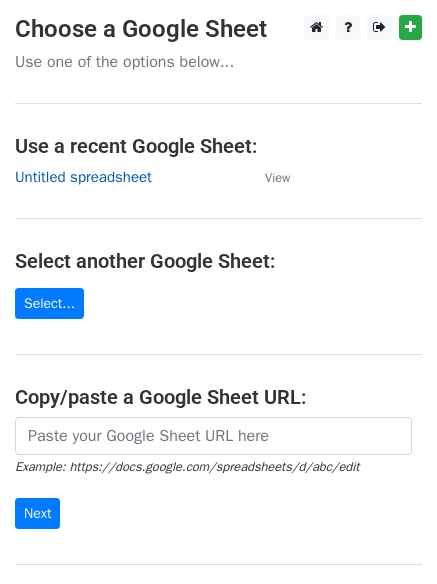 click on "Untitled spreadsheet" at bounding box center (83, 177) 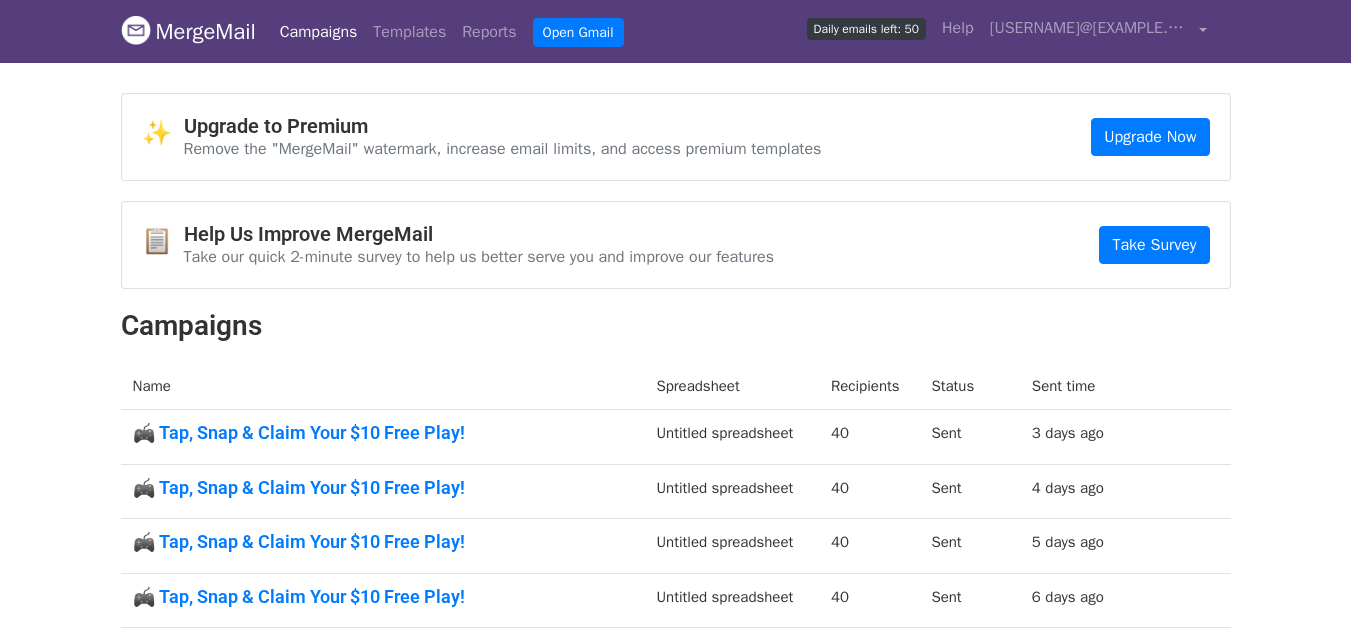 scroll, scrollTop: 0, scrollLeft: 0, axis: both 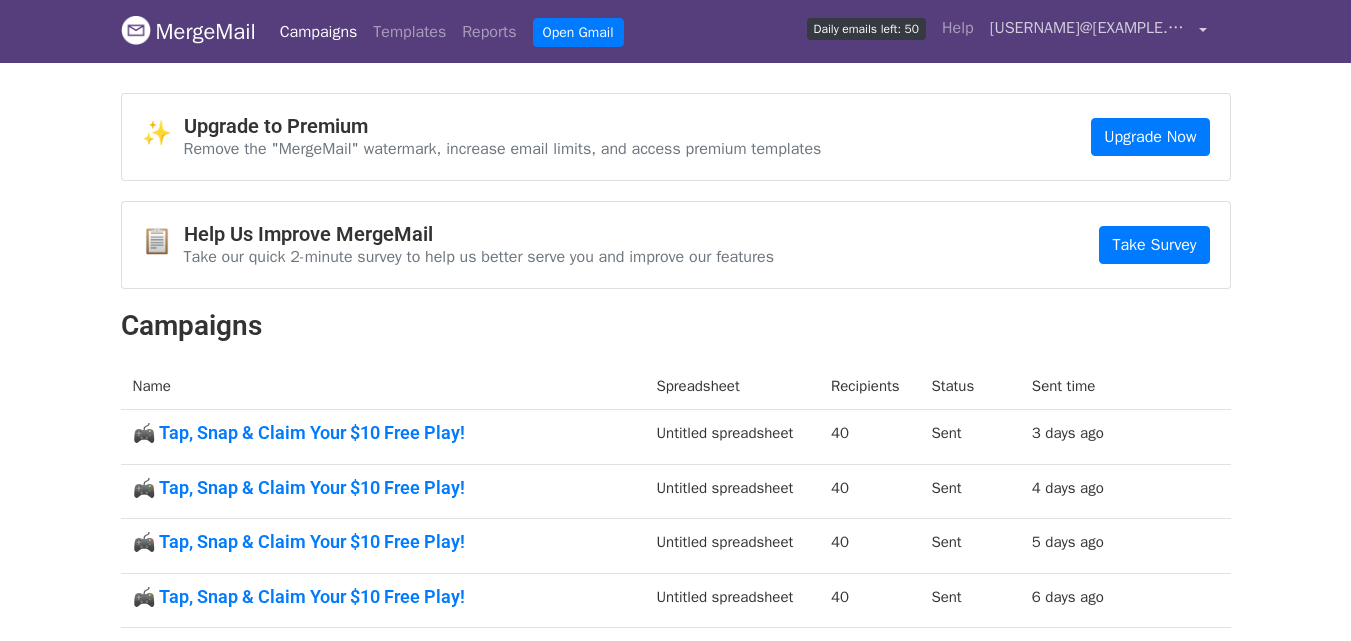 click on "catalinaalberto670@gmail.com" at bounding box center [1090, 28] 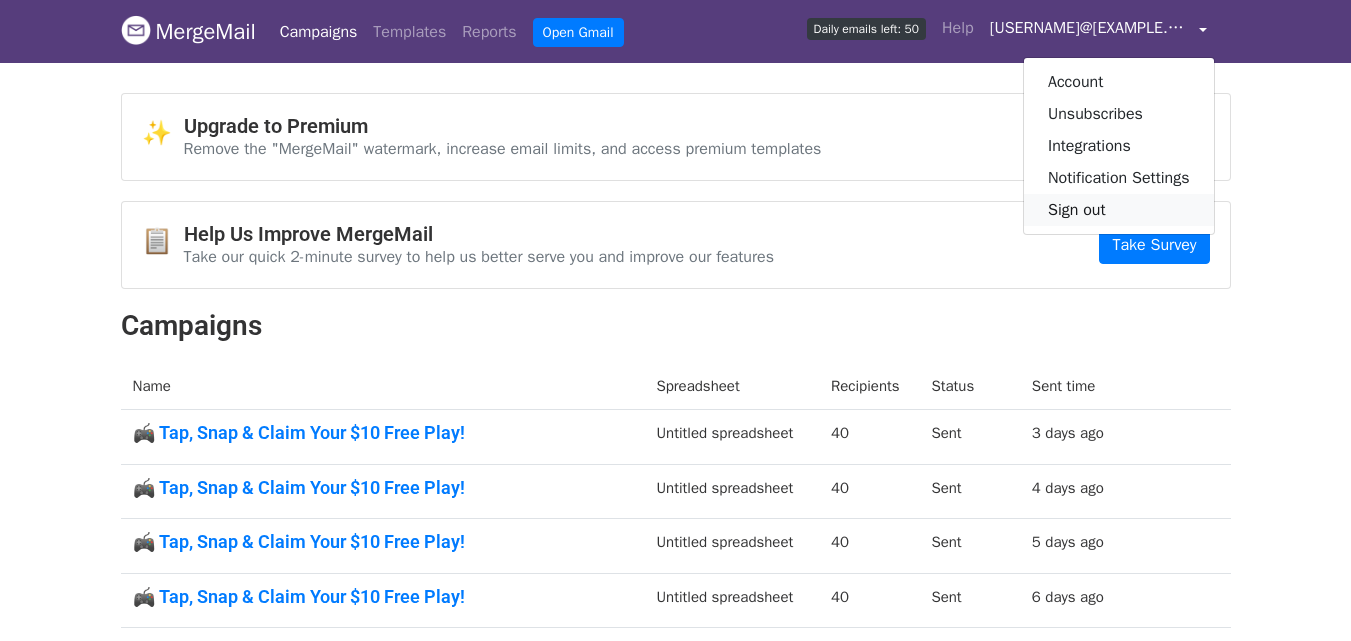 click on "Sign out" at bounding box center (1119, 210) 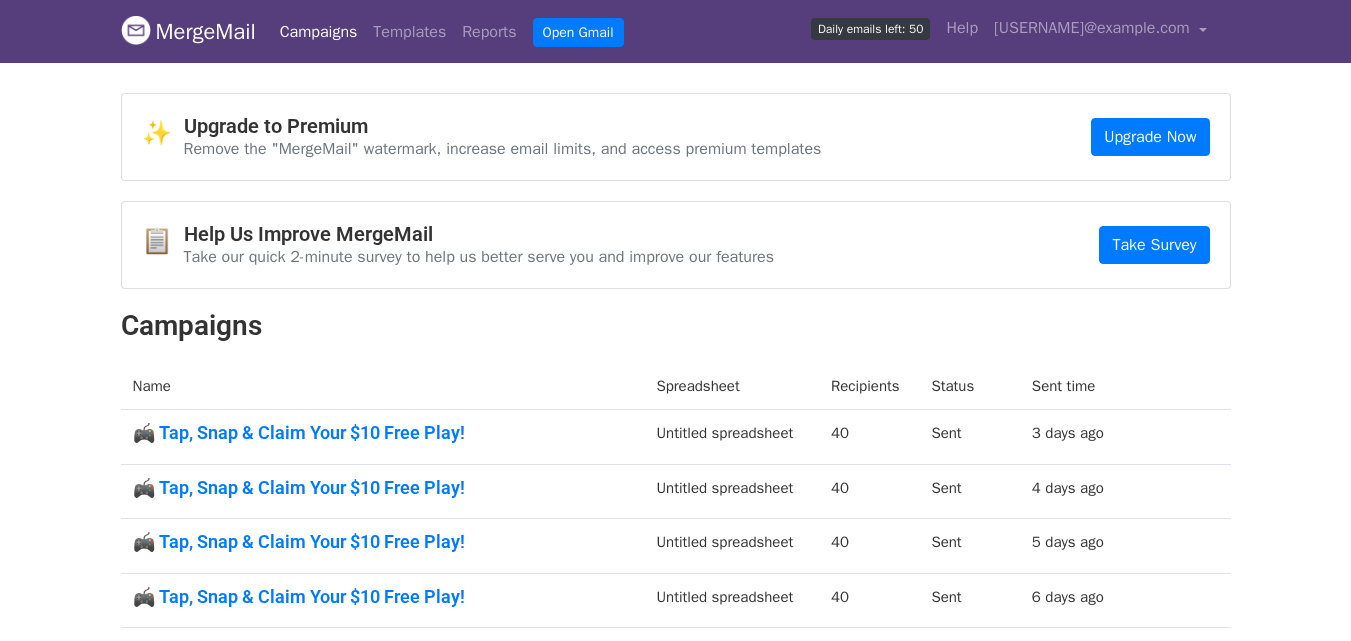 scroll, scrollTop: 0, scrollLeft: 0, axis: both 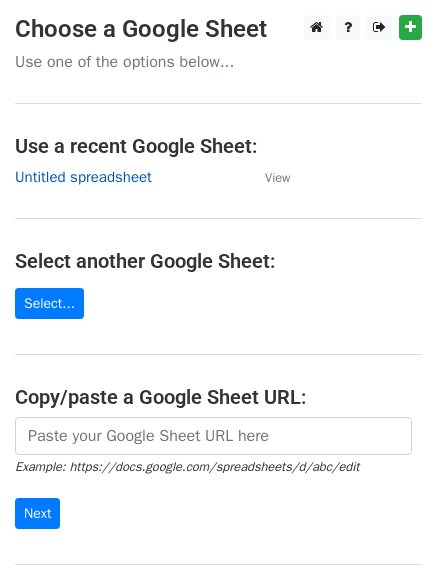click on "Untitled spreadsheet" at bounding box center (83, 177) 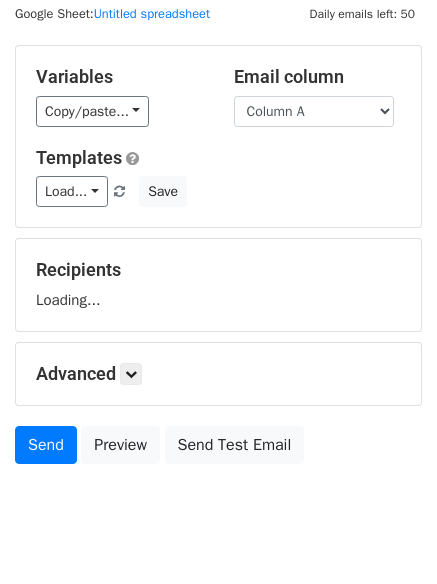scroll, scrollTop: 113, scrollLeft: 0, axis: vertical 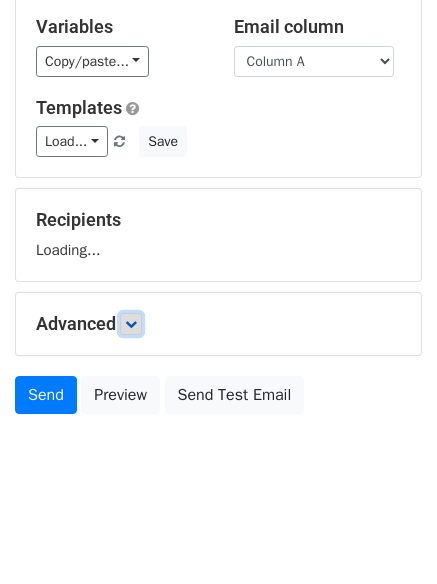 click at bounding box center (131, 324) 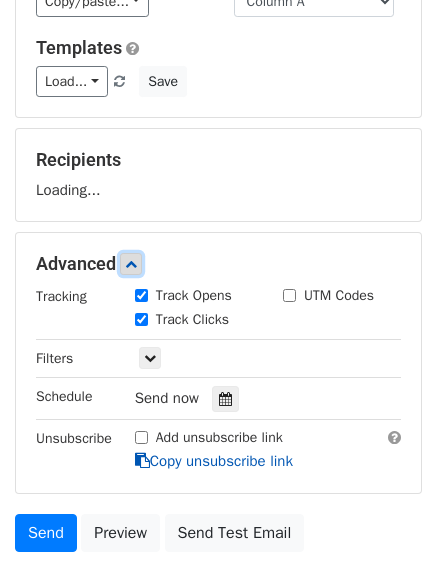 scroll, scrollTop: 213, scrollLeft: 0, axis: vertical 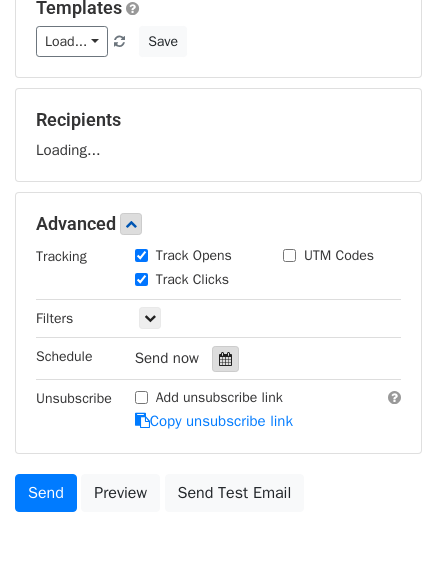 click at bounding box center (225, 359) 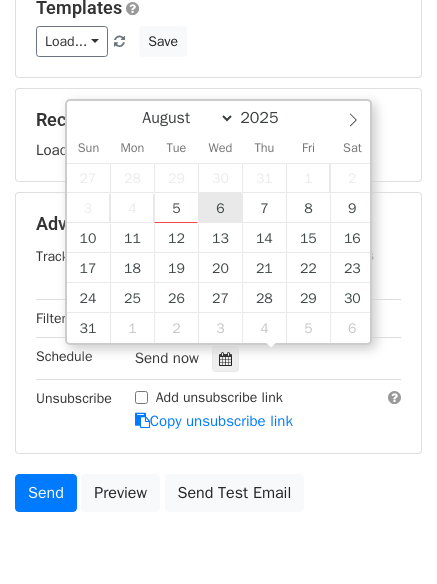 type on "2025-08-06 12:00" 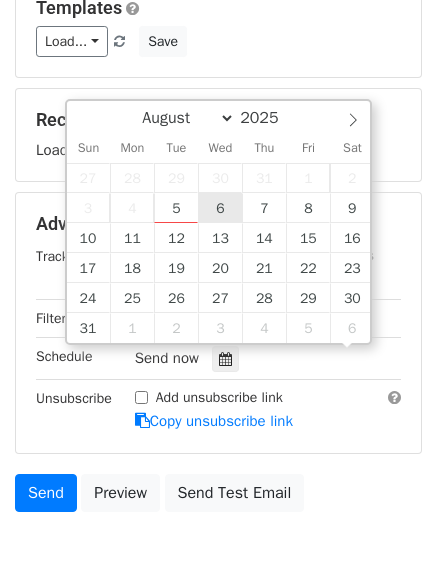 scroll, scrollTop: 1, scrollLeft: 0, axis: vertical 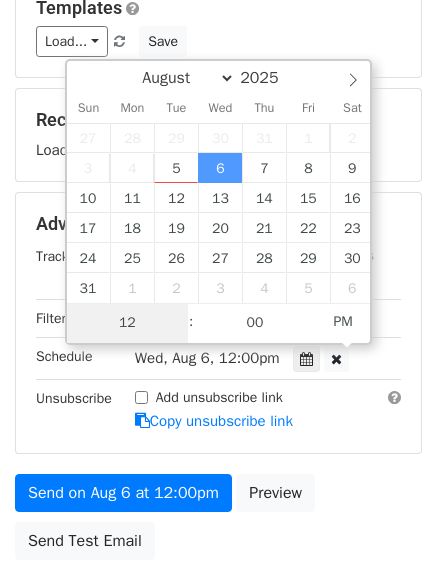 type on "1" 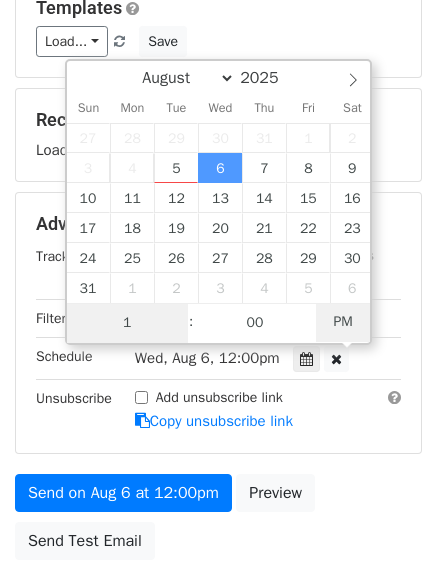 type on "2025-08-06 01:00" 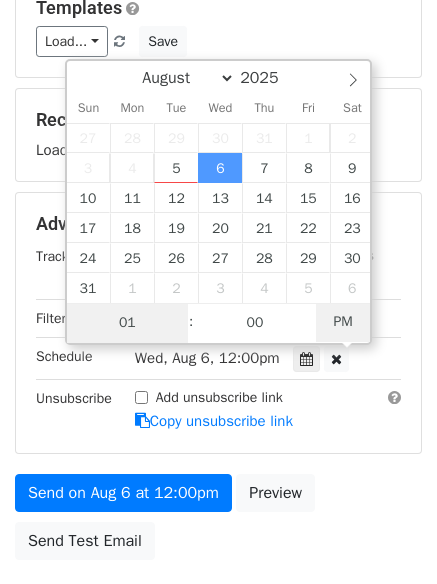 click on "PM" at bounding box center [343, 322] 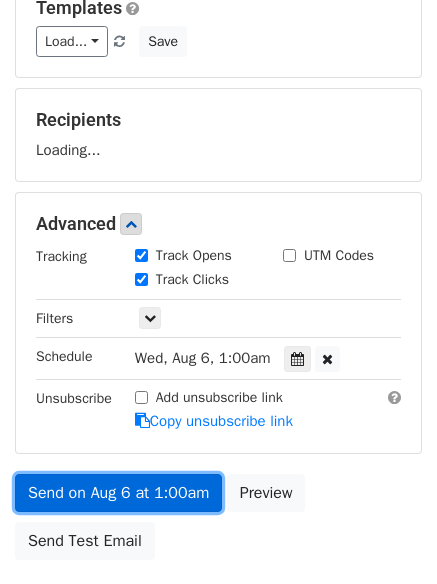 click on "Send on Aug 6 at 1:00am" at bounding box center [118, 493] 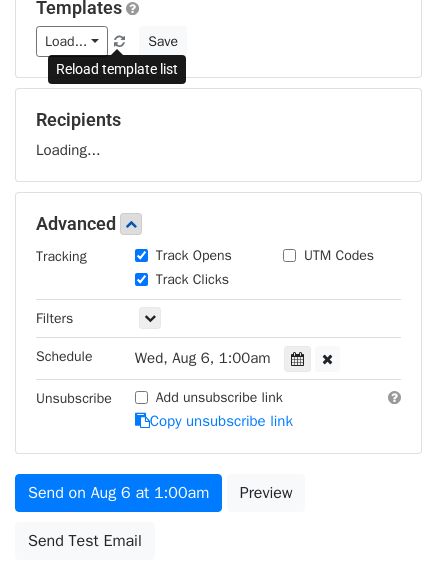 click at bounding box center [120, 42] 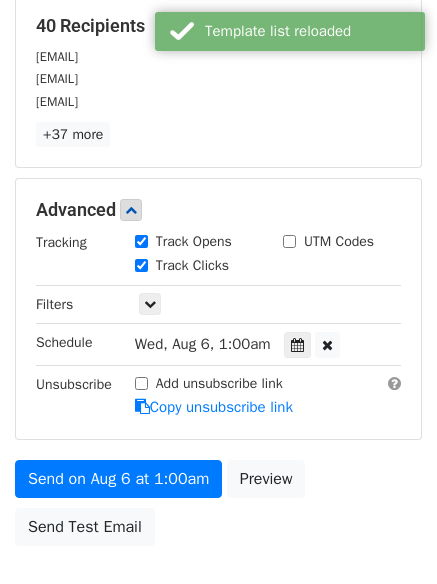 scroll, scrollTop: 437, scrollLeft: 0, axis: vertical 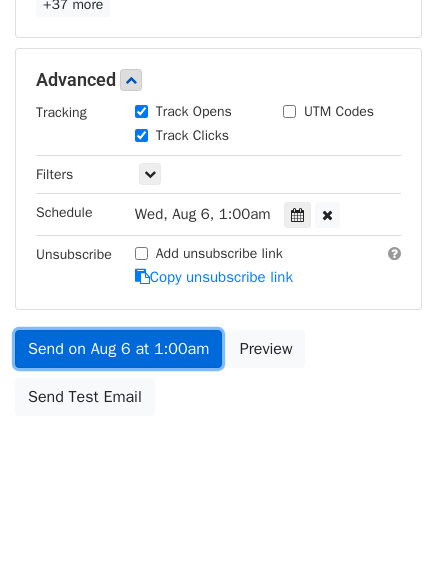 click on "Send on Aug 6 at 1:00am" at bounding box center (118, 349) 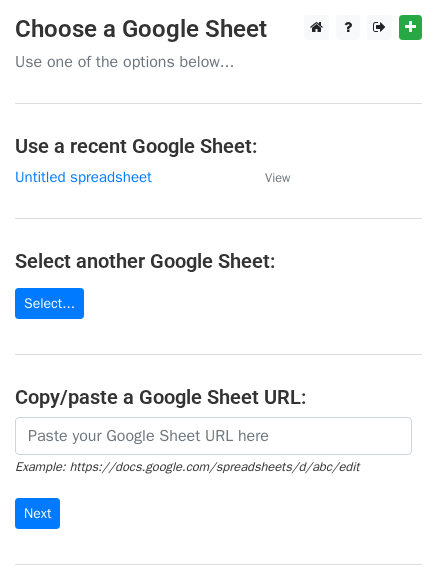 scroll, scrollTop: 0, scrollLeft: 0, axis: both 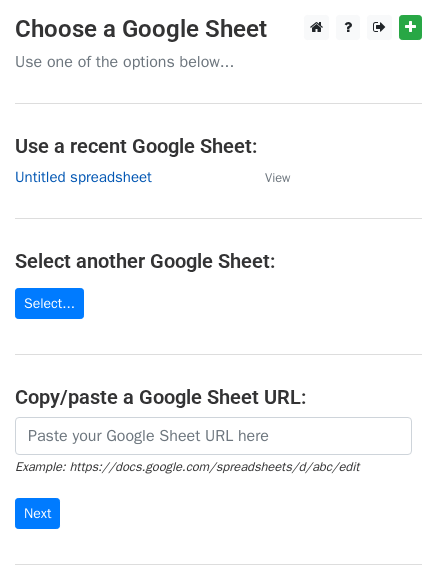 click on "Untitled spreadsheet" at bounding box center [83, 177] 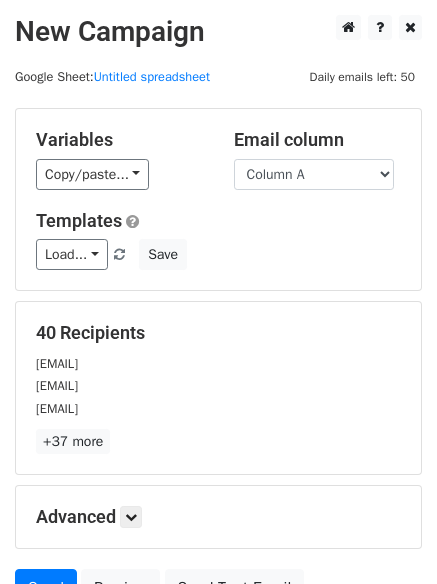 scroll, scrollTop: 0, scrollLeft: 0, axis: both 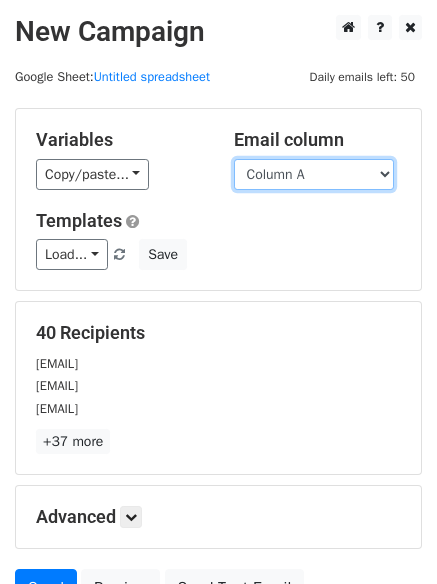 click on "Column A
Column B
Column C
Column D
Column E
Column F" at bounding box center [314, 174] 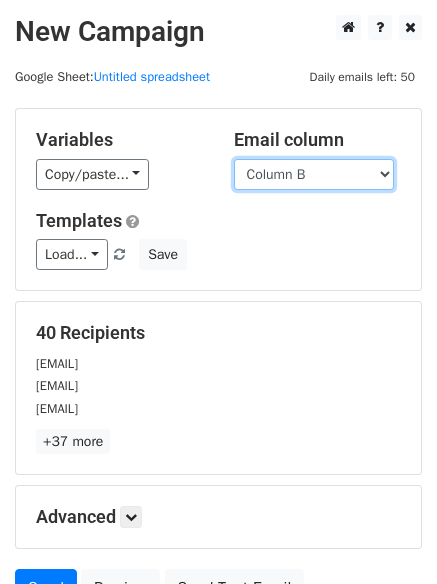 click on "Column A
Column B
Column C
Column D
Column E
Column F" at bounding box center (314, 174) 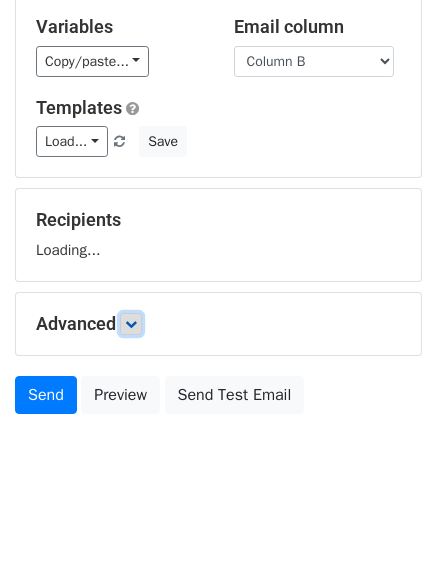 click at bounding box center [131, 324] 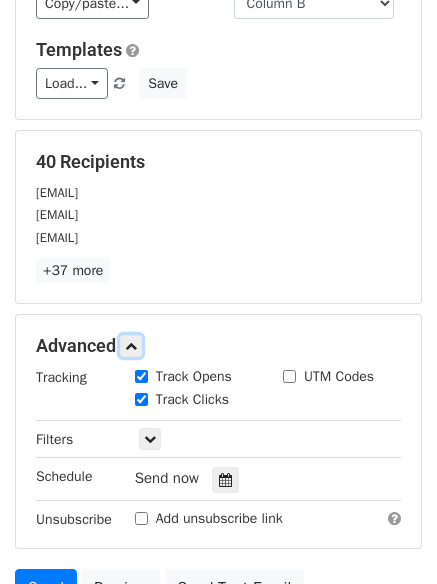 scroll, scrollTop: 248, scrollLeft: 0, axis: vertical 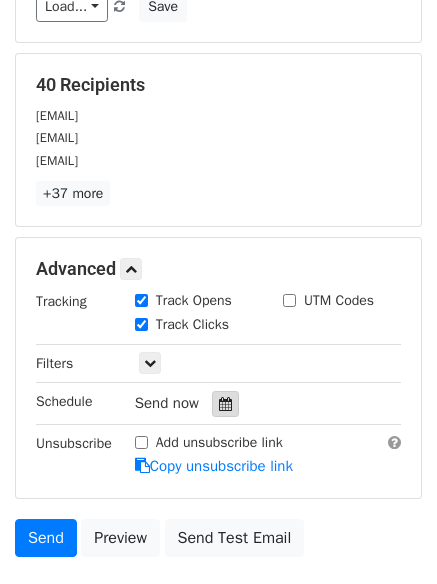 click at bounding box center (225, 404) 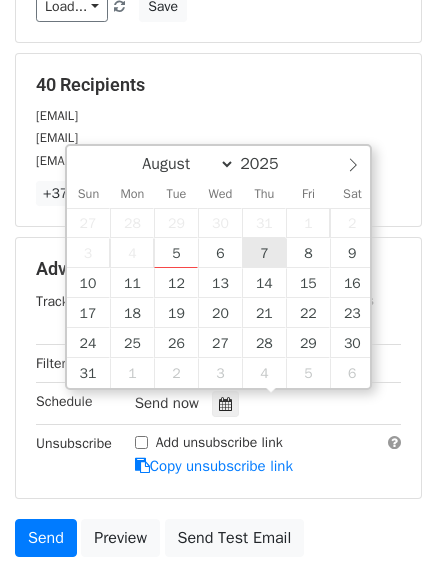 type on "2025-08-07 12:00" 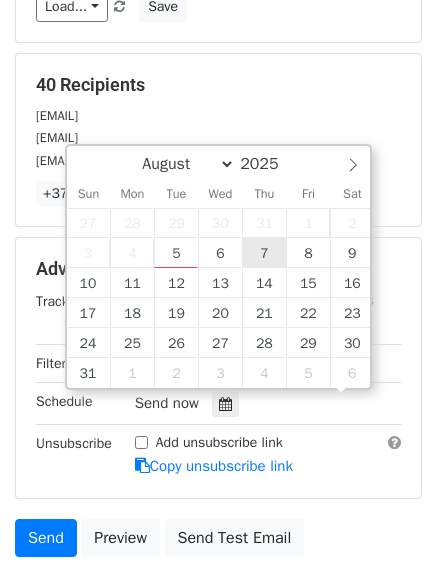 scroll, scrollTop: 1, scrollLeft: 0, axis: vertical 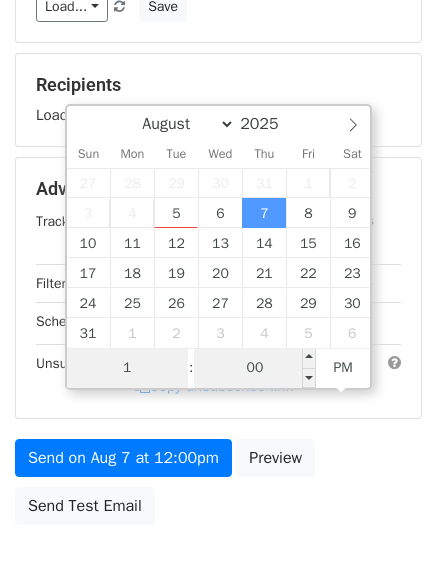 type on "1" 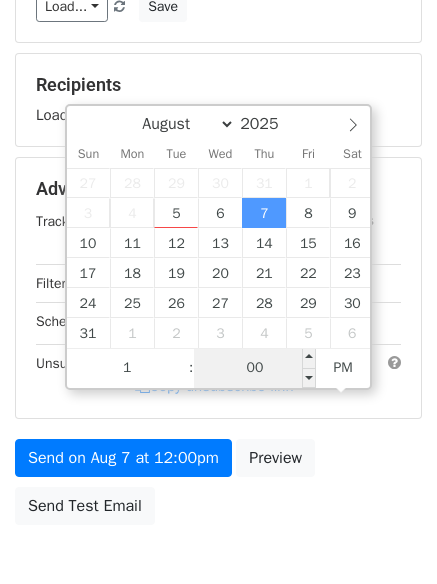 type on "2025-08-07 13:00" 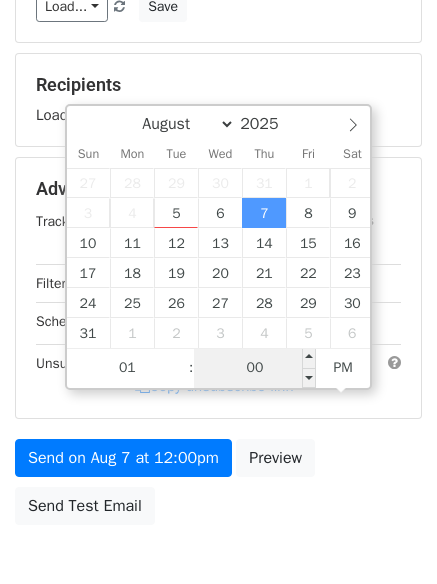 click on "00" at bounding box center [255, 368] 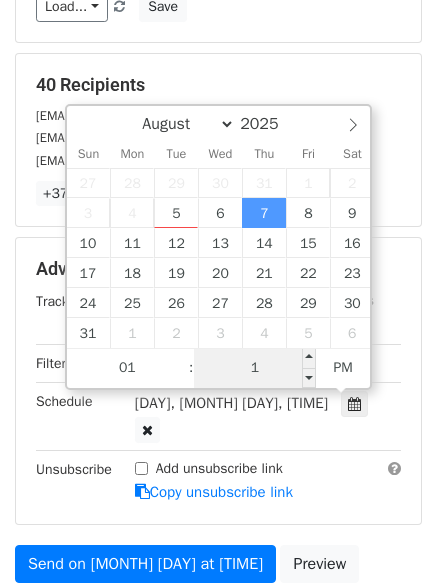 type on "11" 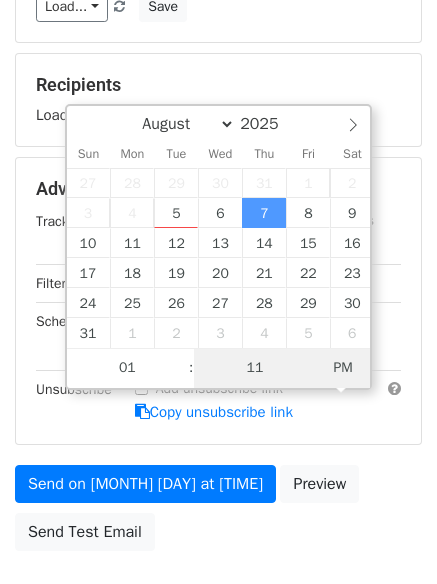 type on "2025-08-07 01:11" 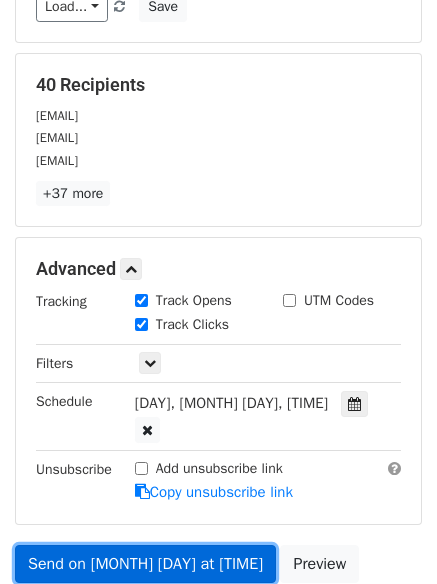 click on "Send on Aug 7 at 1:11am" at bounding box center [145, 564] 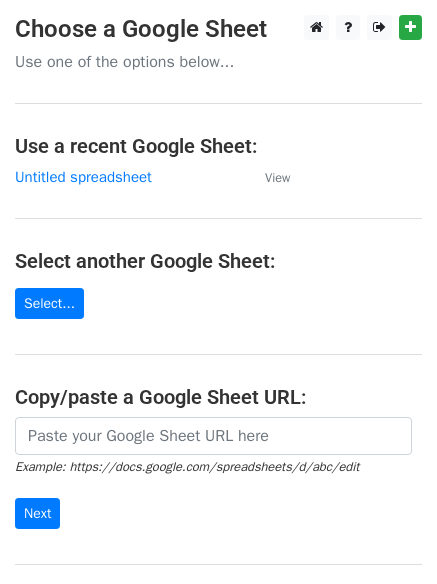 scroll, scrollTop: 0, scrollLeft: 0, axis: both 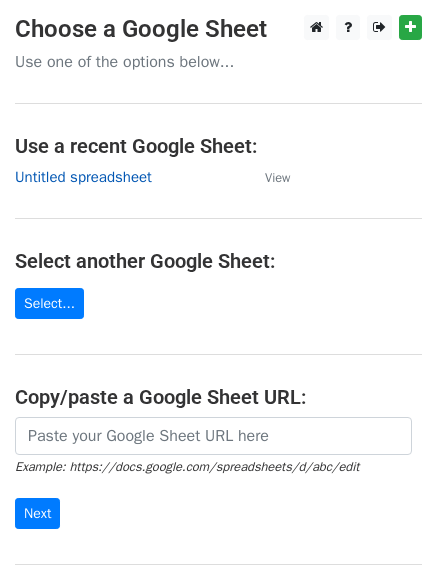 click on "Untitled spreadsheet" at bounding box center (83, 177) 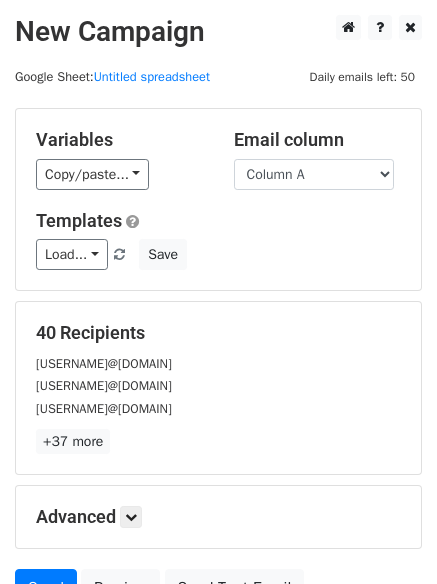 scroll, scrollTop: 0, scrollLeft: 0, axis: both 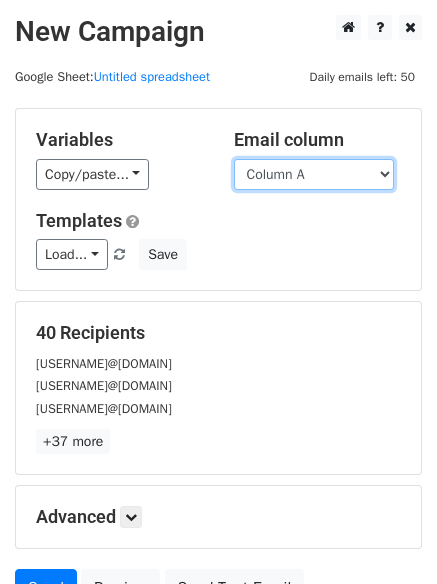 click on "Column A
Column B
Column C
Column D
Column E
Column F" at bounding box center (314, 174) 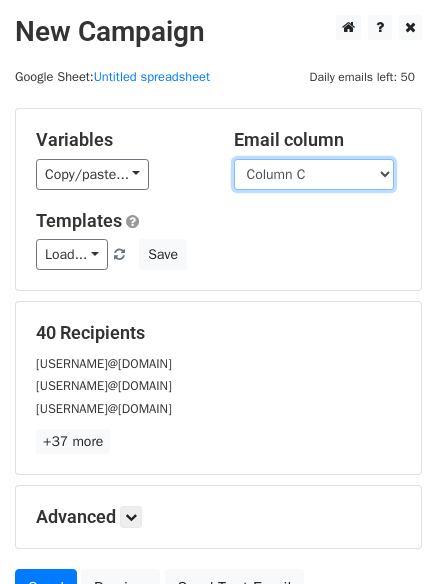 click on "Column A
Column B
Column C
Column D
Column E
Column F" at bounding box center (314, 174) 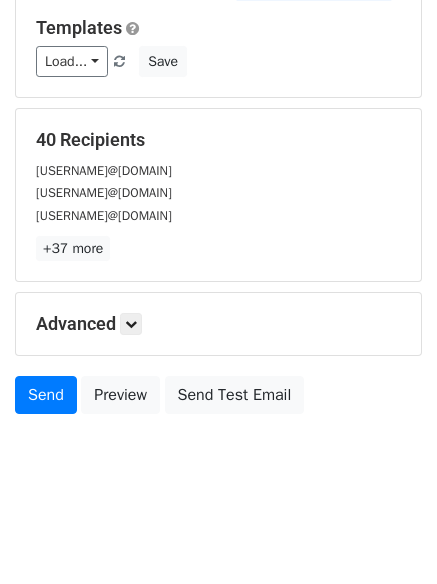scroll, scrollTop: 113, scrollLeft: 0, axis: vertical 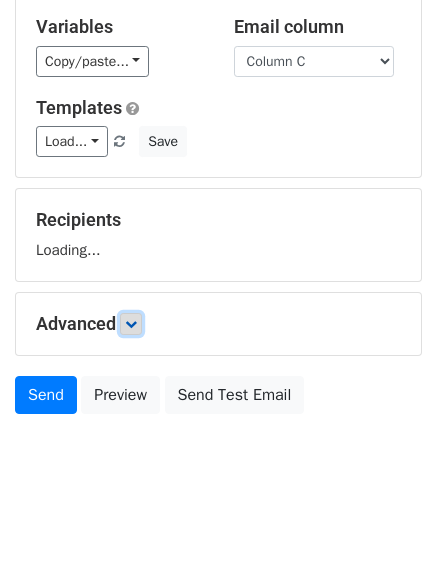 click at bounding box center [131, 324] 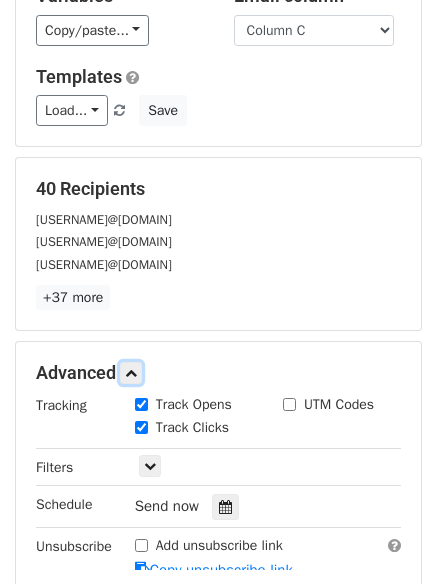 scroll, scrollTop: 389, scrollLeft: 0, axis: vertical 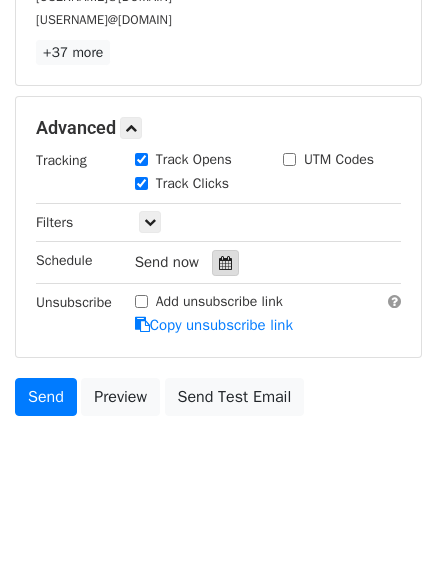 click at bounding box center [225, 263] 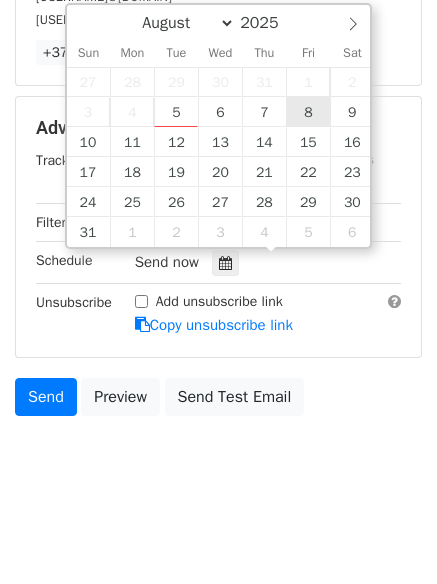 type on "2025-08-08 12:00" 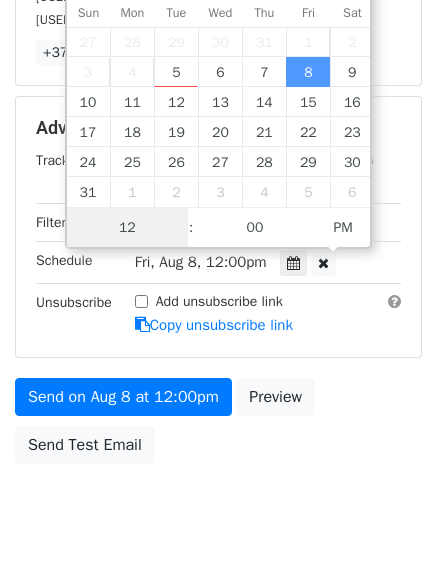 scroll, scrollTop: 1, scrollLeft: 0, axis: vertical 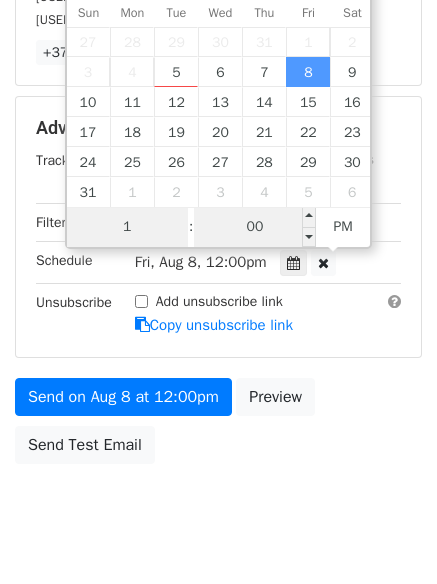 type on "1" 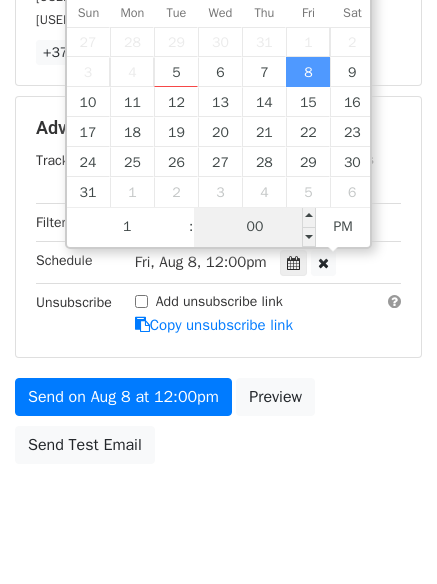 type on "2025-08-08 13:00" 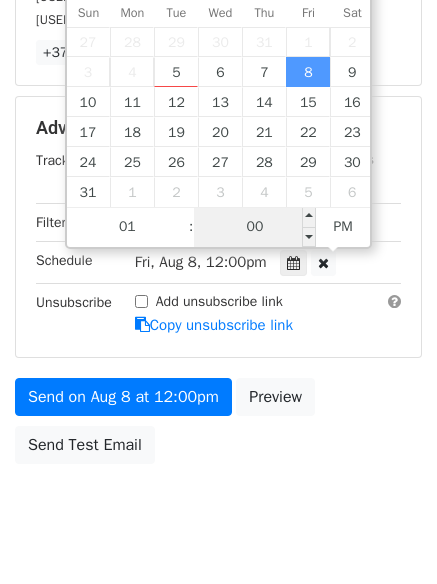click on "00" at bounding box center (255, 227) 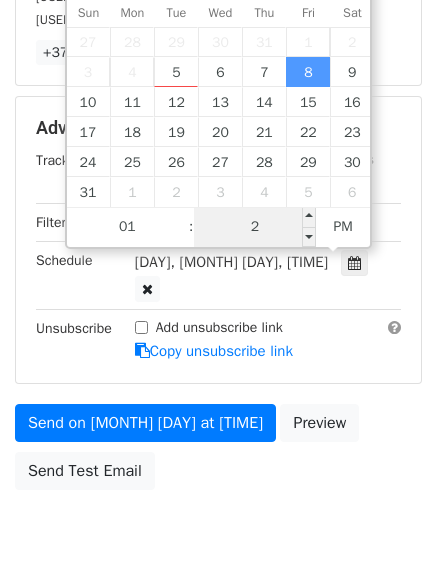 type on "22" 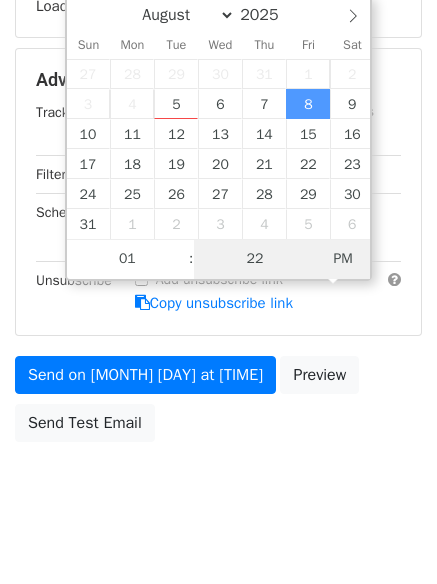 type on "2025-08-08 01:22" 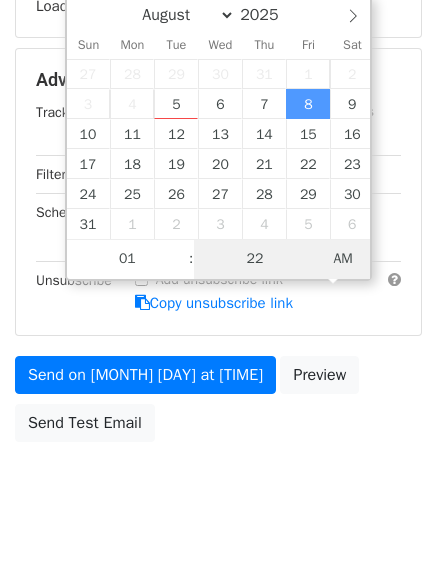 click on "AM" at bounding box center (343, 259) 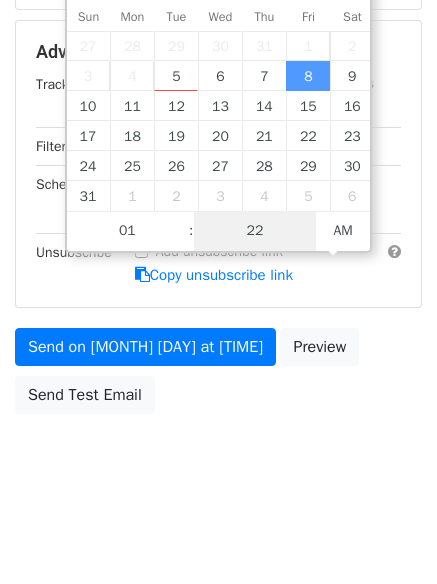 scroll, scrollTop: 357, scrollLeft: 0, axis: vertical 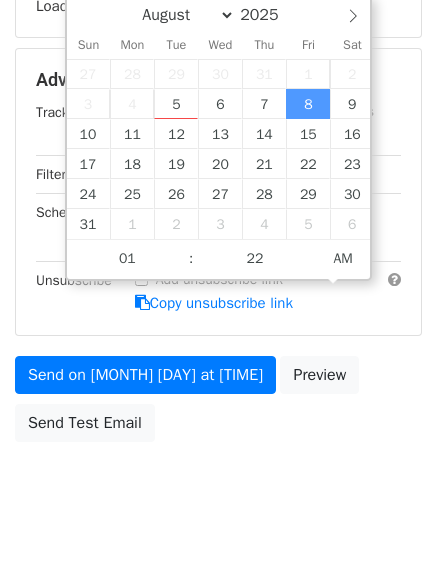 click on "Send on Aug 8 at 1:22am
Preview
Send Test Email" at bounding box center [218, 404] 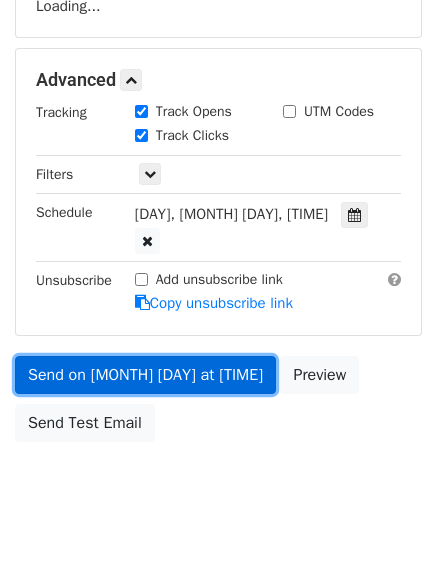 click on "Send on Aug 8 at 1:22am" at bounding box center [145, 375] 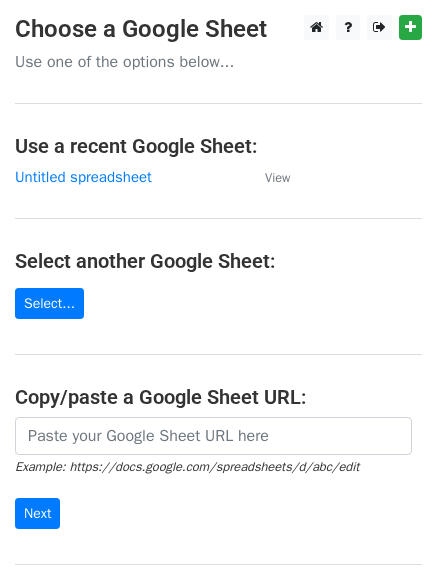 scroll, scrollTop: 0, scrollLeft: 0, axis: both 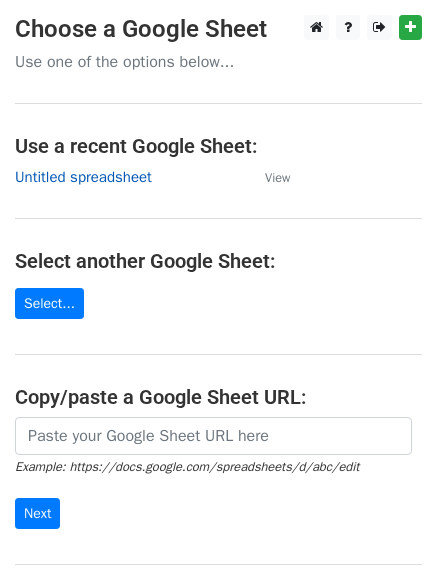 click on "Untitled spreadsheet" at bounding box center [83, 177] 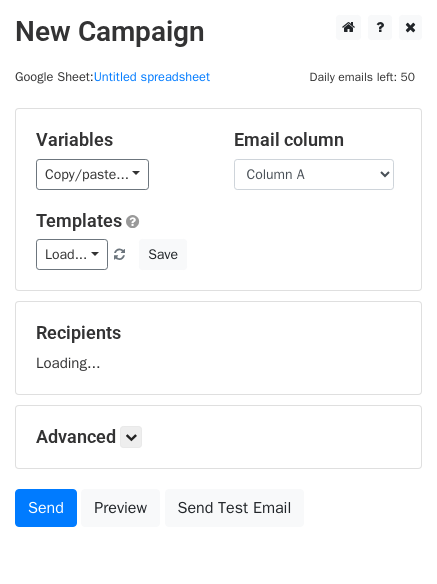 scroll, scrollTop: 0, scrollLeft: 0, axis: both 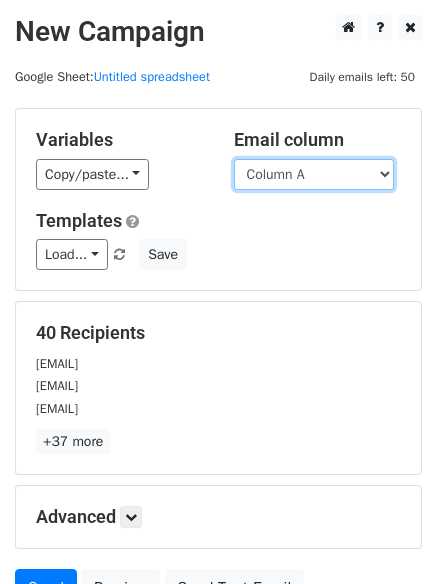click on "Column A
Column B
Column C
Column D
Column E
Column F" at bounding box center (314, 174) 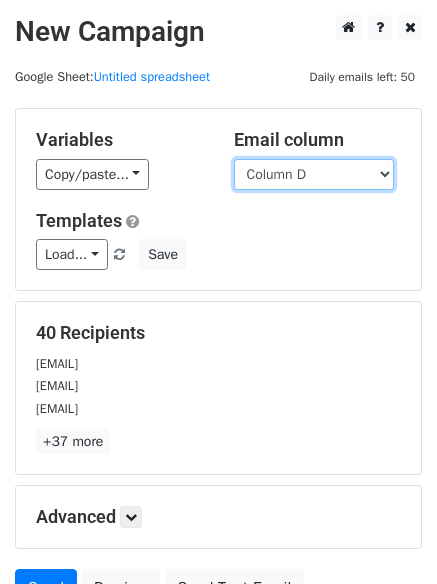 click on "Column A
Column B
Column C
Column D
Column E
Column F" at bounding box center (314, 174) 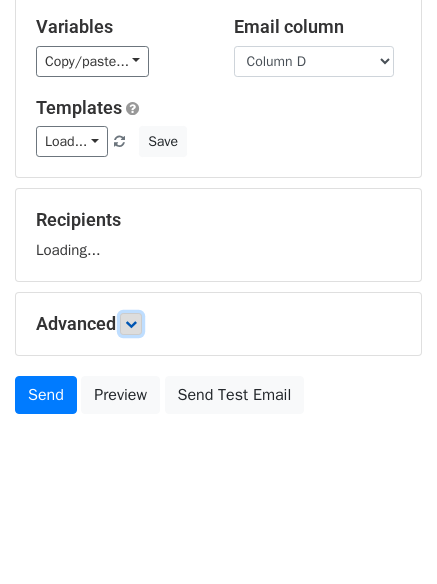 click at bounding box center [131, 324] 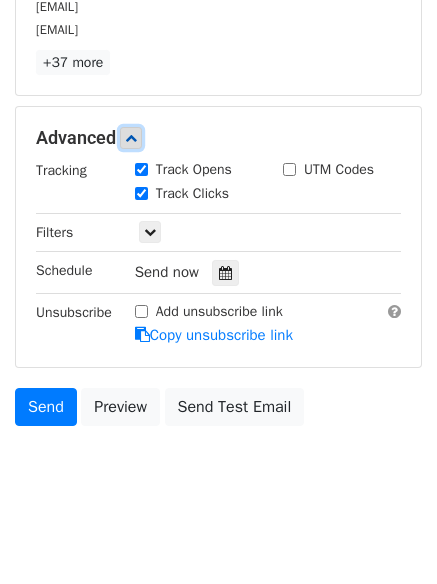 scroll, scrollTop: 387, scrollLeft: 0, axis: vertical 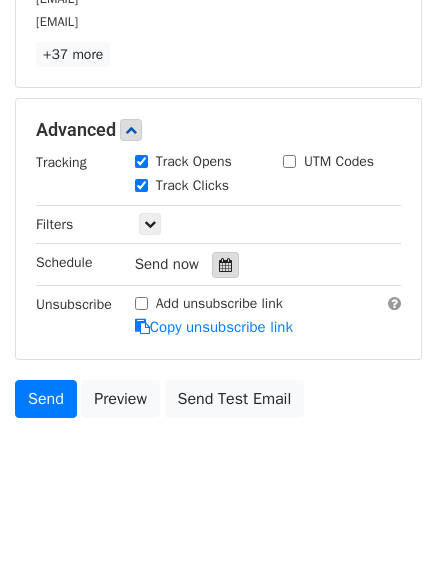click at bounding box center (225, 265) 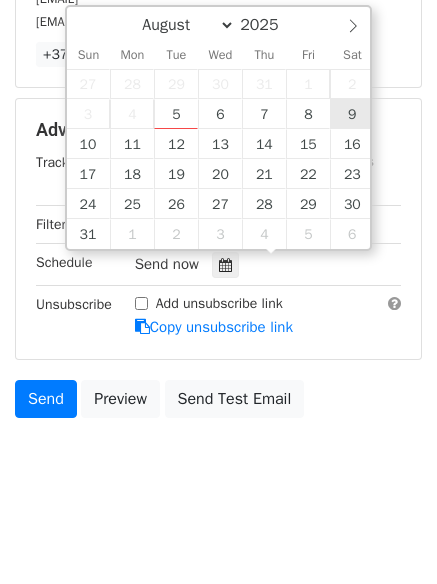 type on "2025-08-09 12:00" 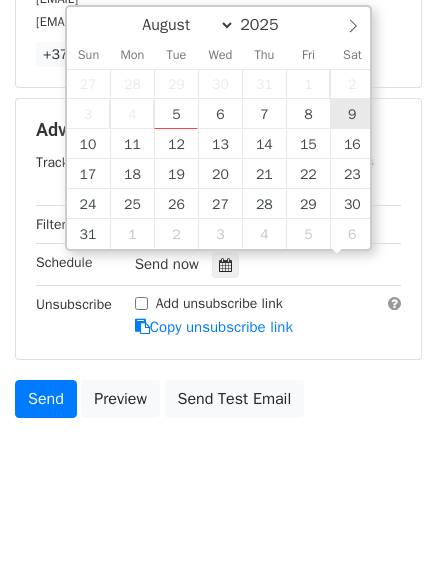 scroll, scrollTop: 1, scrollLeft: 0, axis: vertical 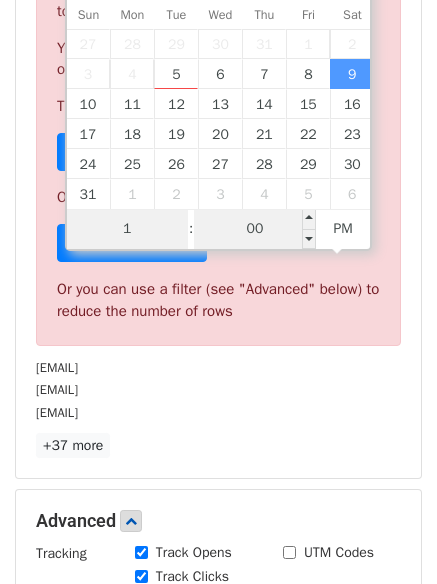 type on "1" 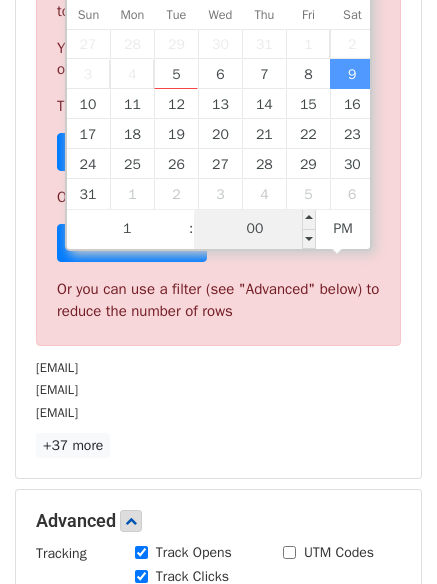 type on "2025-08-09 13:00" 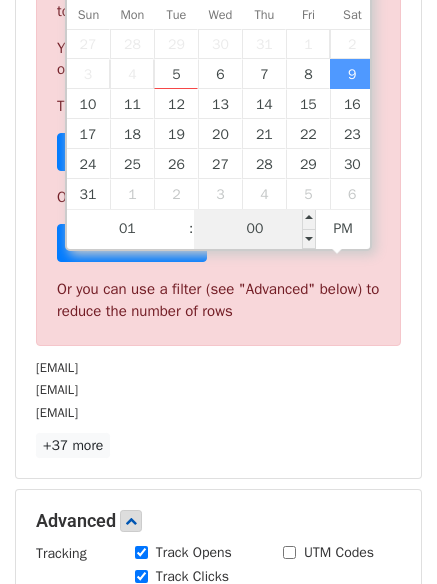 click on "00" at bounding box center [255, 229] 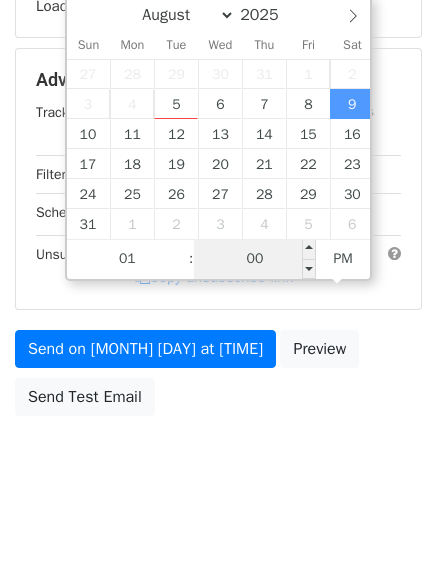 scroll, scrollTop: 387, scrollLeft: 0, axis: vertical 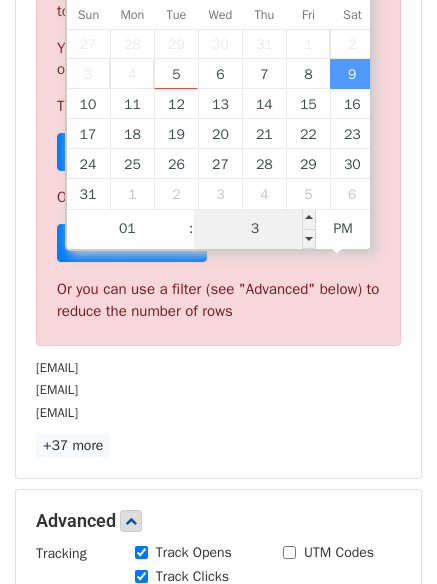 type on "33" 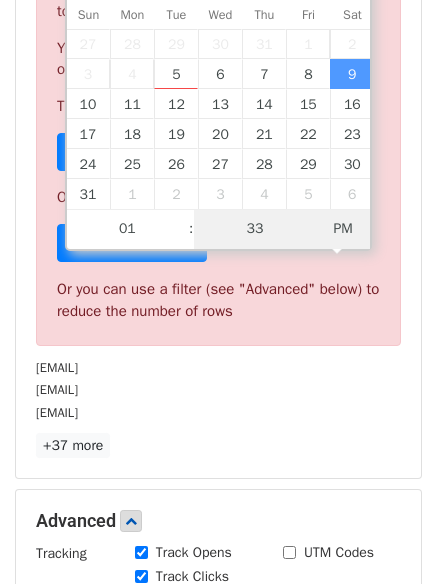 type on "2025-08-09 01:33" 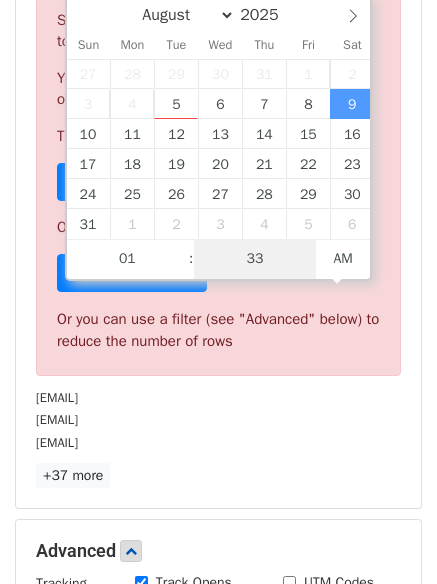 scroll, scrollTop: 387, scrollLeft: 0, axis: vertical 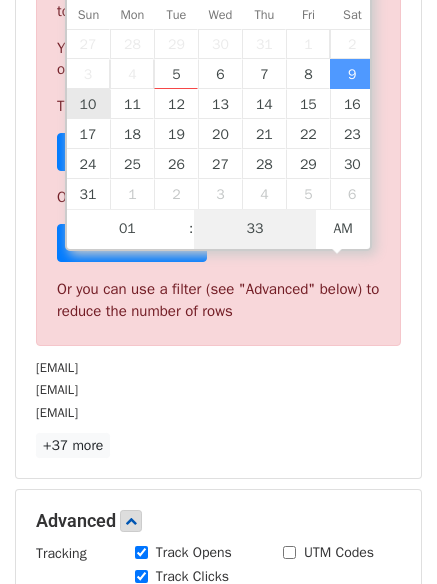 type on "33" 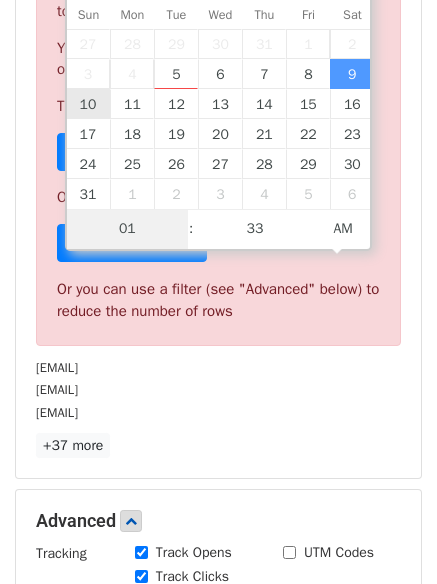type on "2025-08-10 01:33" 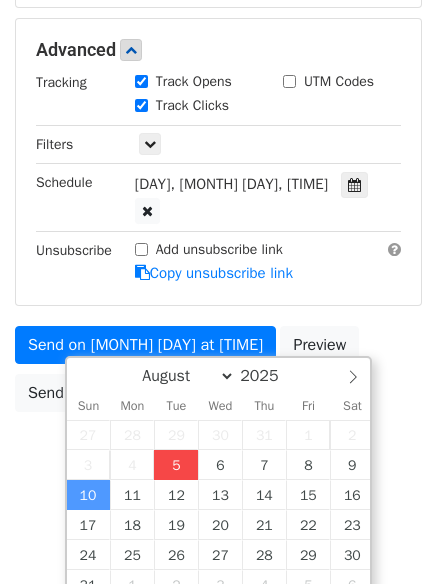 scroll, scrollTop: 453, scrollLeft: 0, axis: vertical 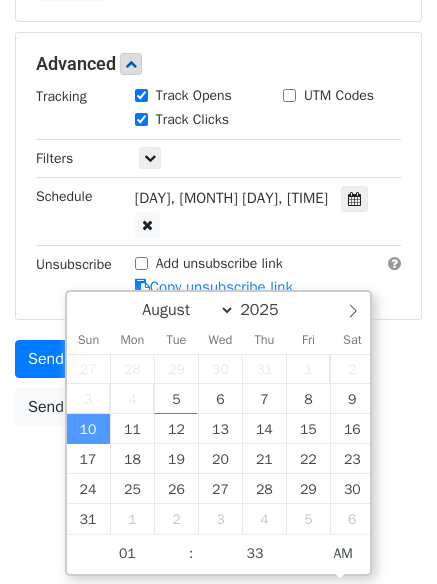 drag, startPoint x: 421, startPoint y: 398, endPoint x: 403, endPoint y: 402, distance: 18.439089 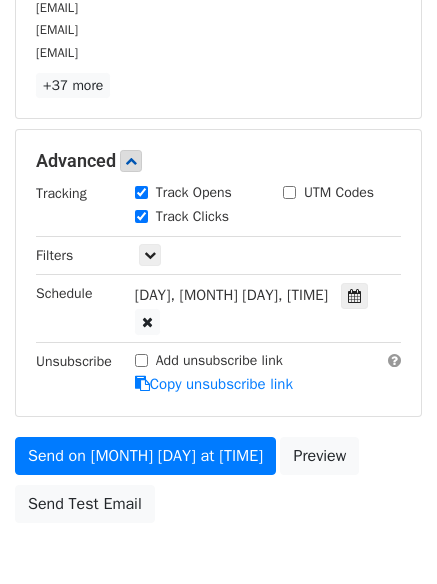scroll, scrollTop: 437, scrollLeft: 0, axis: vertical 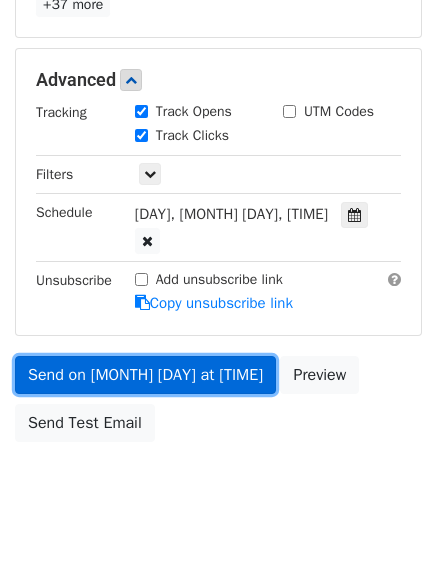 click on "Send on Aug 10 at 1:33am" at bounding box center (145, 375) 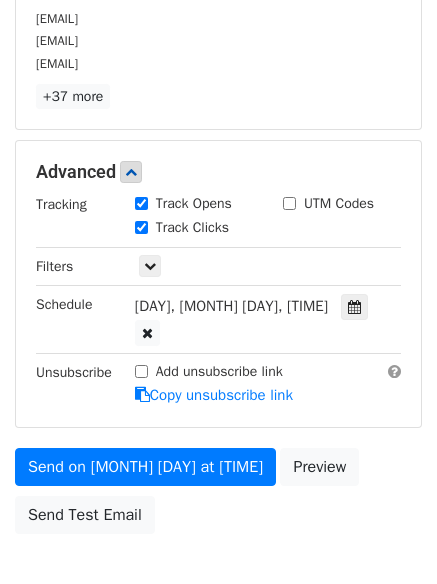 scroll, scrollTop: 237, scrollLeft: 0, axis: vertical 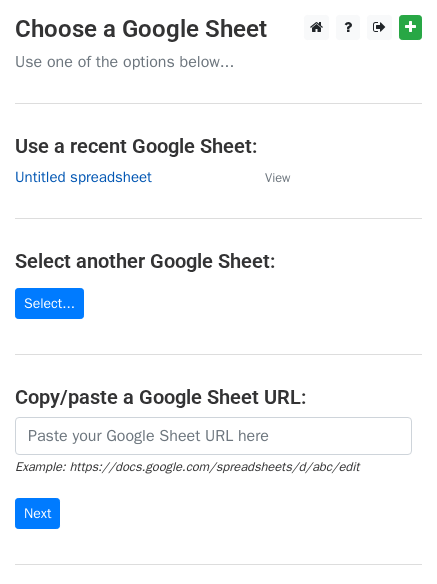 click on "Untitled spreadsheet" at bounding box center [83, 177] 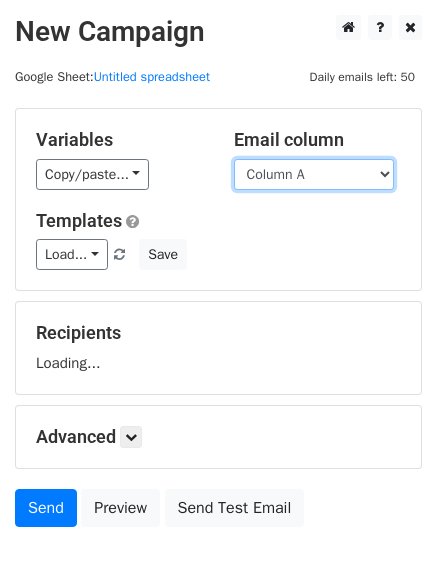 scroll, scrollTop: 0, scrollLeft: 0, axis: both 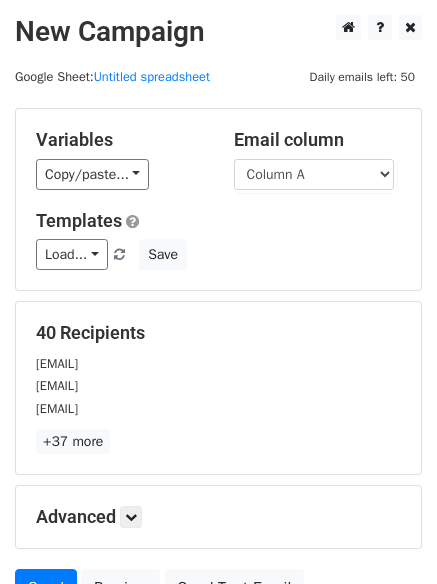 click on "40 Recipients" at bounding box center [218, 333] 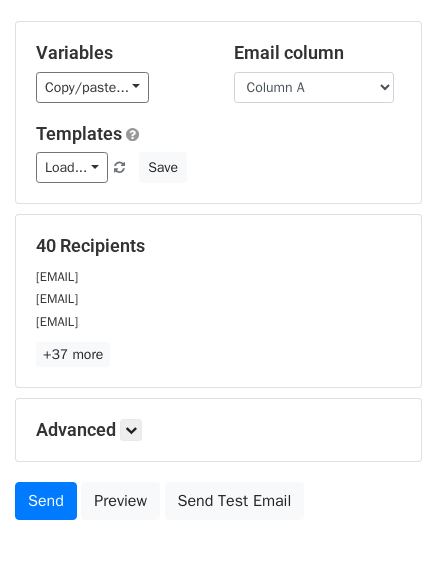 scroll, scrollTop: 0, scrollLeft: 0, axis: both 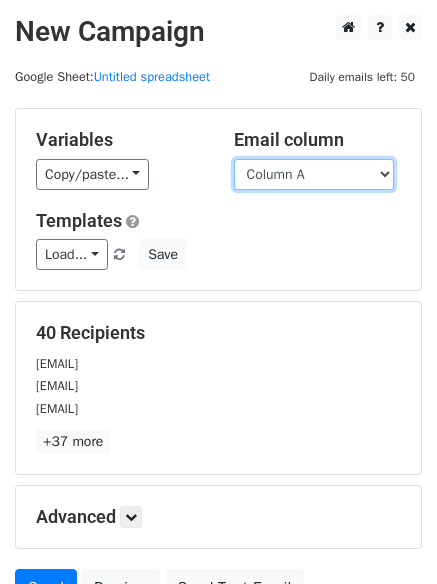 drag, startPoint x: 316, startPoint y: 174, endPoint x: 318, endPoint y: 185, distance: 11.18034 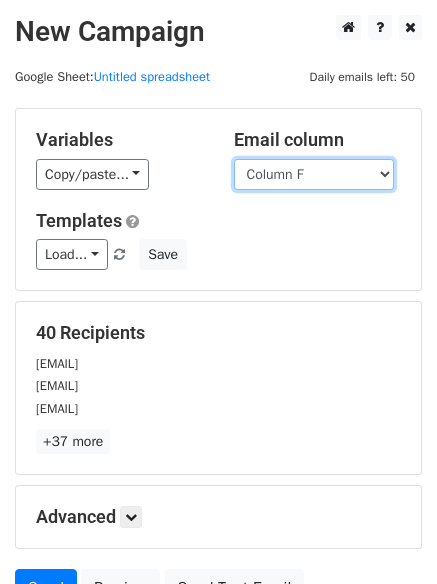 click on "Column A
Column B
Column C
Column D
Column E
Column F" at bounding box center [314, 174] 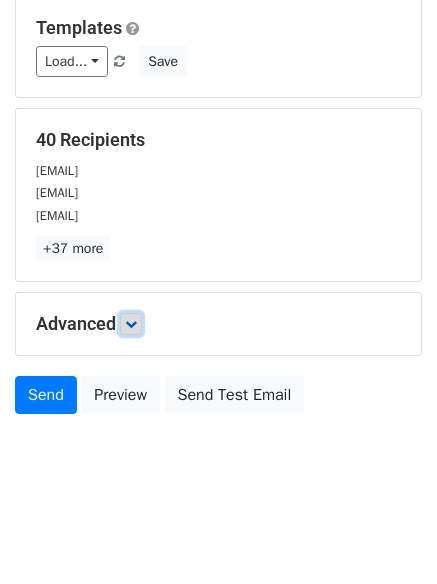 click at bounding box center [131, 324] 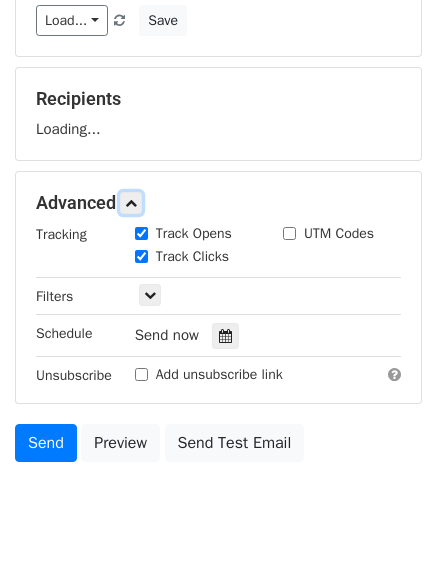 scroll, scrollTop: 236, scrollLeft: 0, axis: vertical 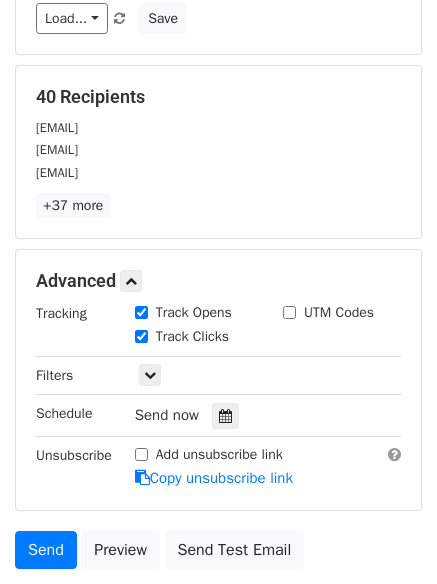 click on "Track Clicks" at bounding box center (194, 338) 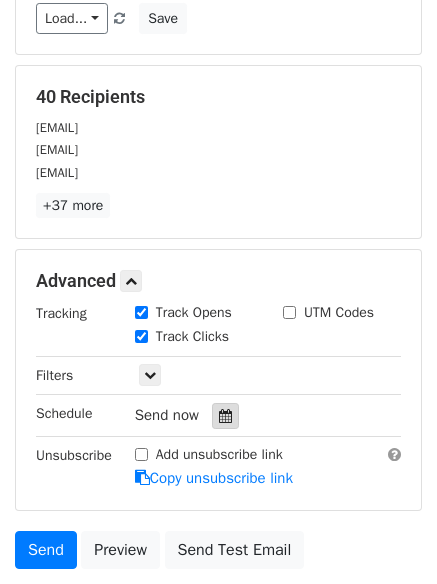click at bounding box center (225, 416) 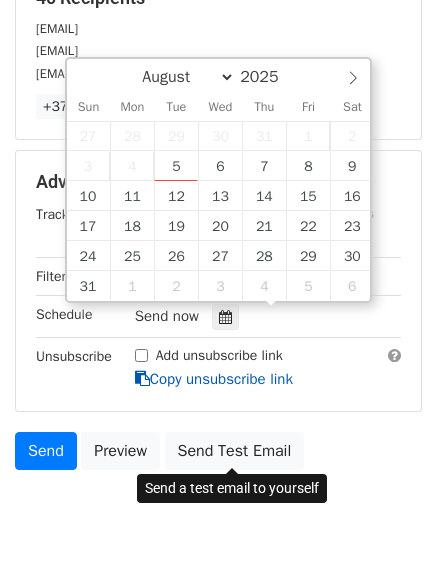 scroll, scrollTop: 389, scrollLeft: 0, axis: vertical 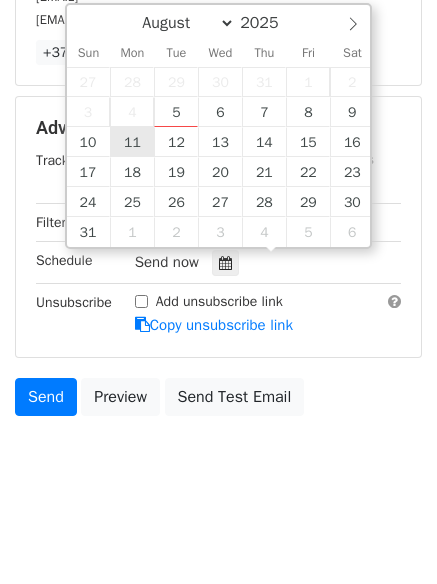 type on "2025-08-11 12:00" 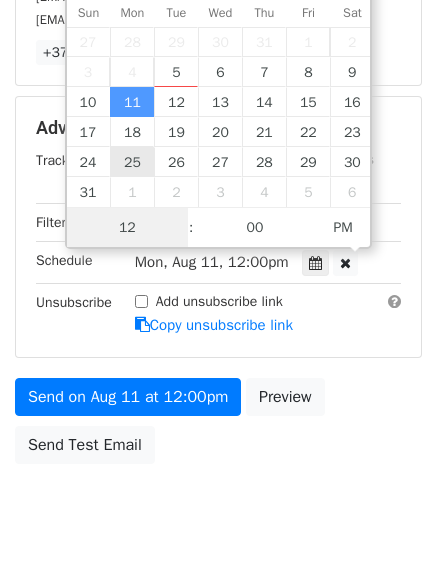 scroll, scrollTop: 1, scrollLeft: 0, axis: vertical 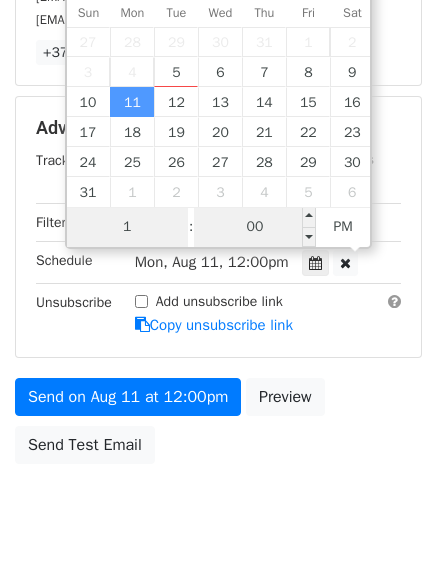 type on "1" 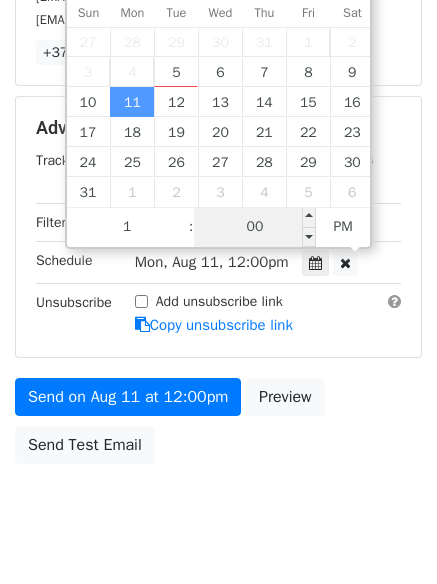 type on "2025-08-11 13:00" 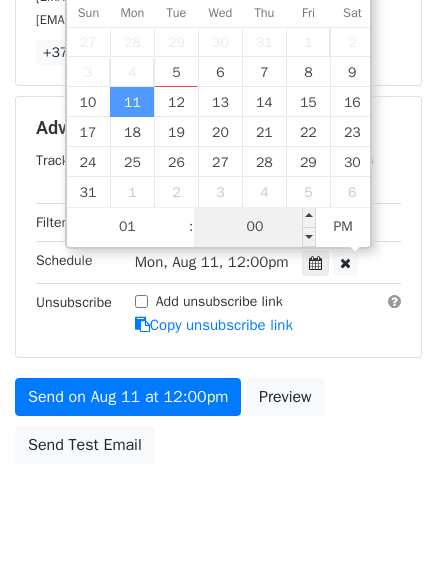 click on "00" at bounding box center [255, 227] 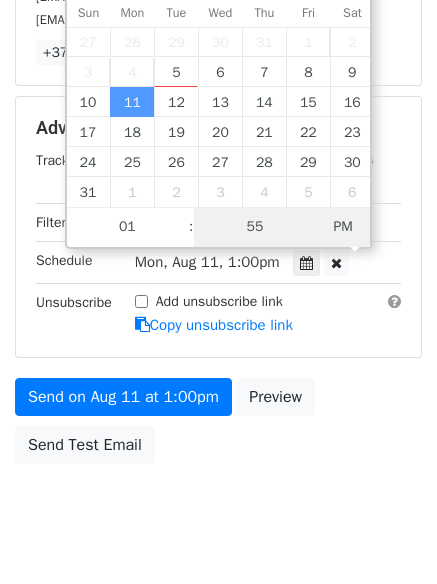 type on "55" 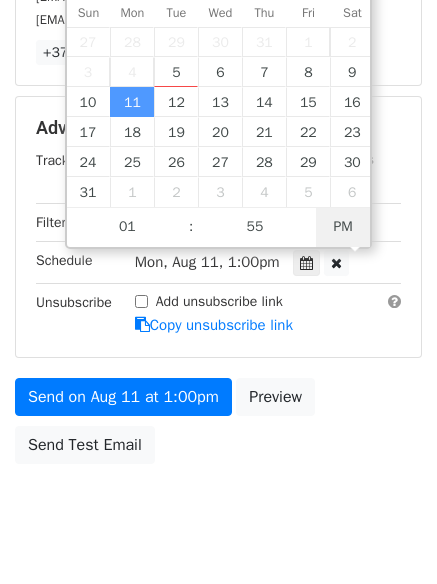 type on "[DATE] [TIME]" 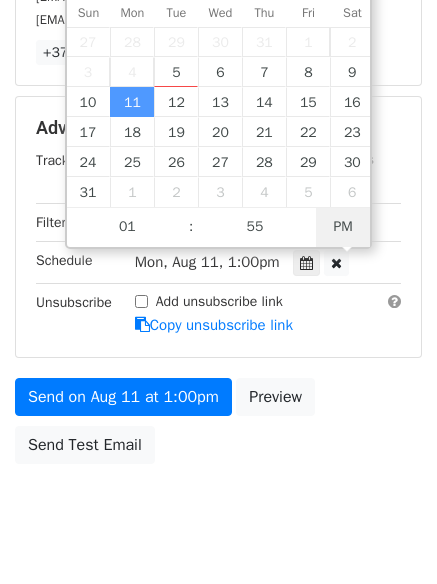 type 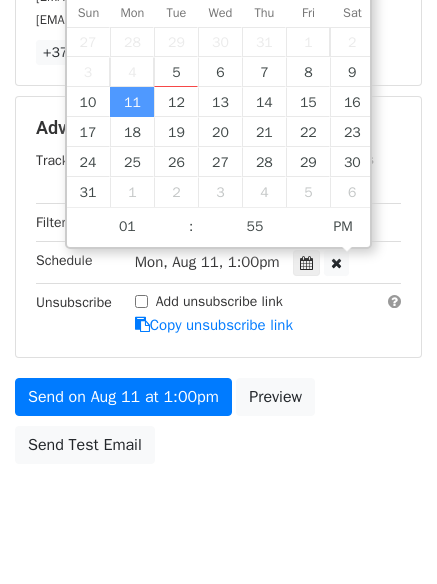 type on "18" 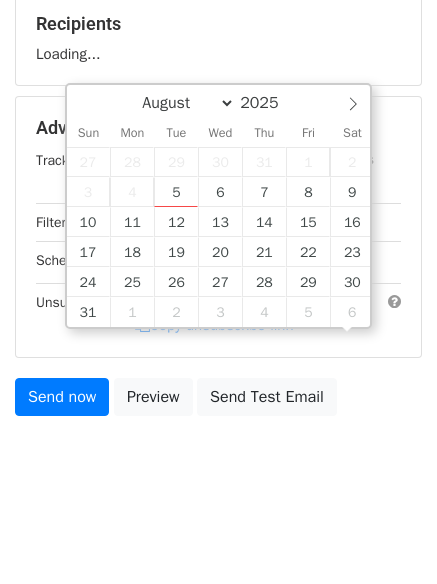 scroll, scrollTop: 389, scrollLeft: 0, axis: vertical 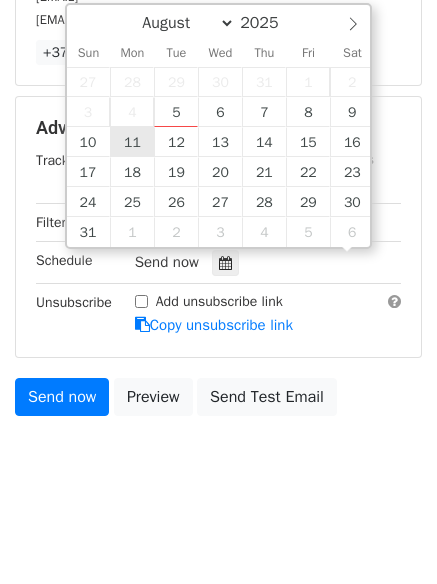 type on "[DATE] [TIME]" 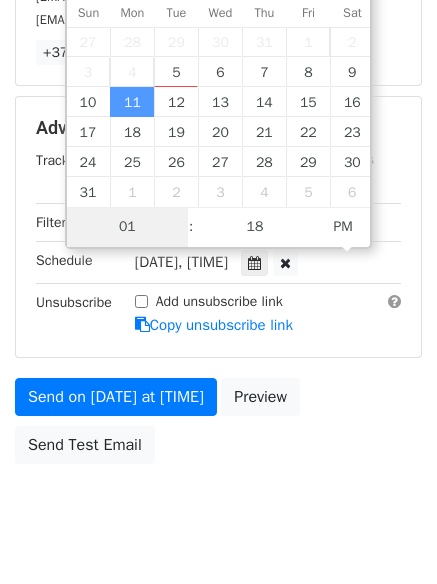 scroll, scrollTop: 1, scrollLeft: 0, axis: vertical 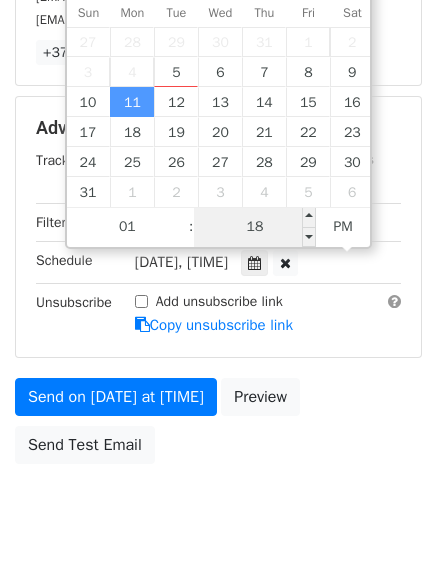 click on "[DATE], [TIME]" at bounding box center (181, 262) 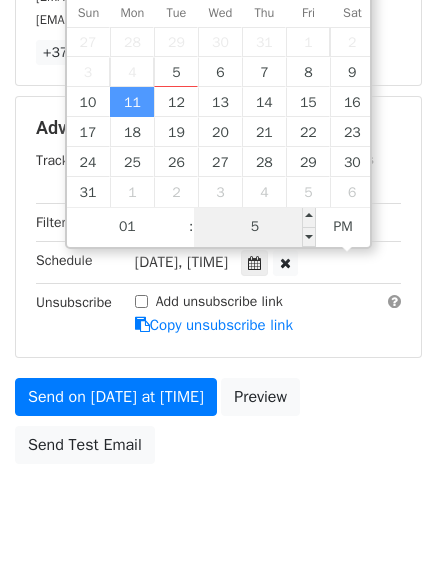 type on "55" 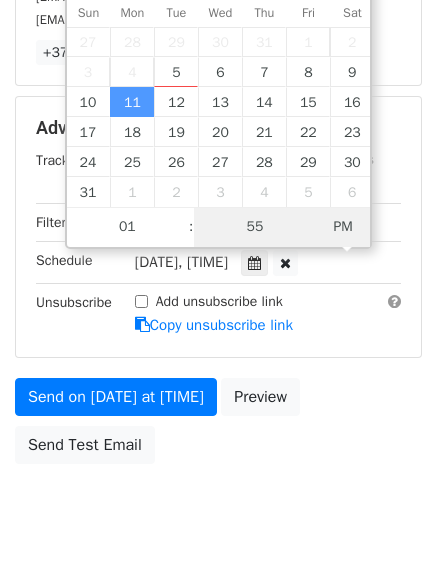 type on "[DATE] [TIME]" 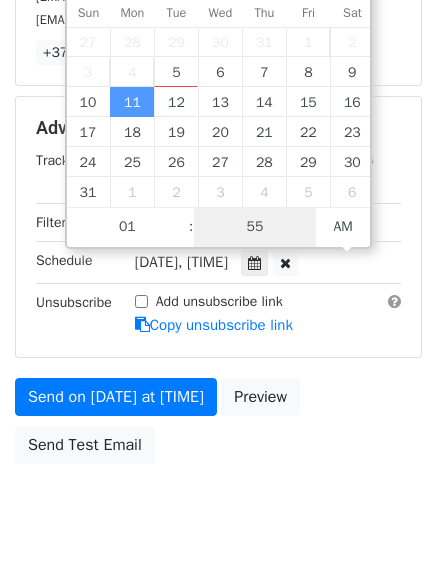 scroll, scrollTop: 357, scrollLeft: 0, axis: vertical 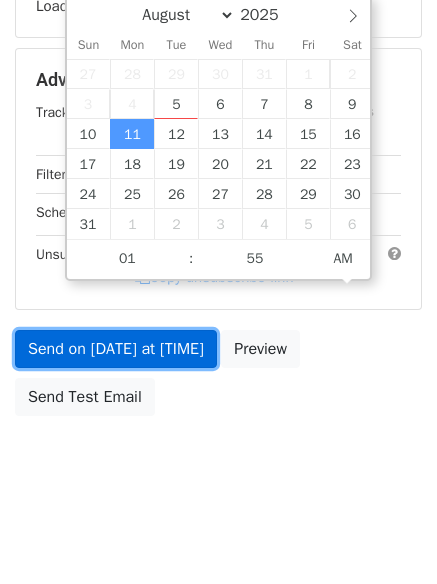 click on "Send on [DATE] at [TIME]" at bounding box center (116, 349) 